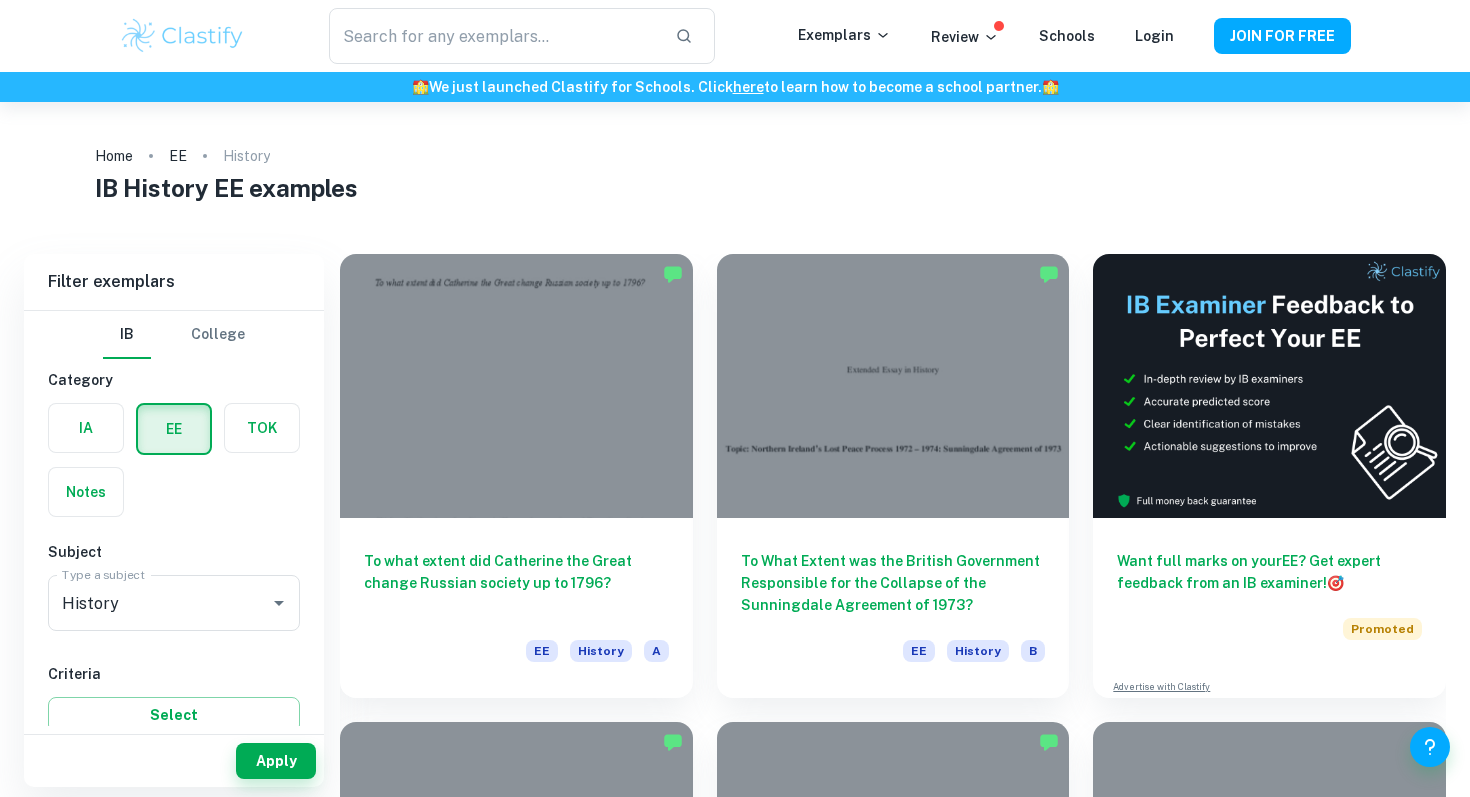scroll, scrollTop: 0, scrollLeft: 0, axis: both 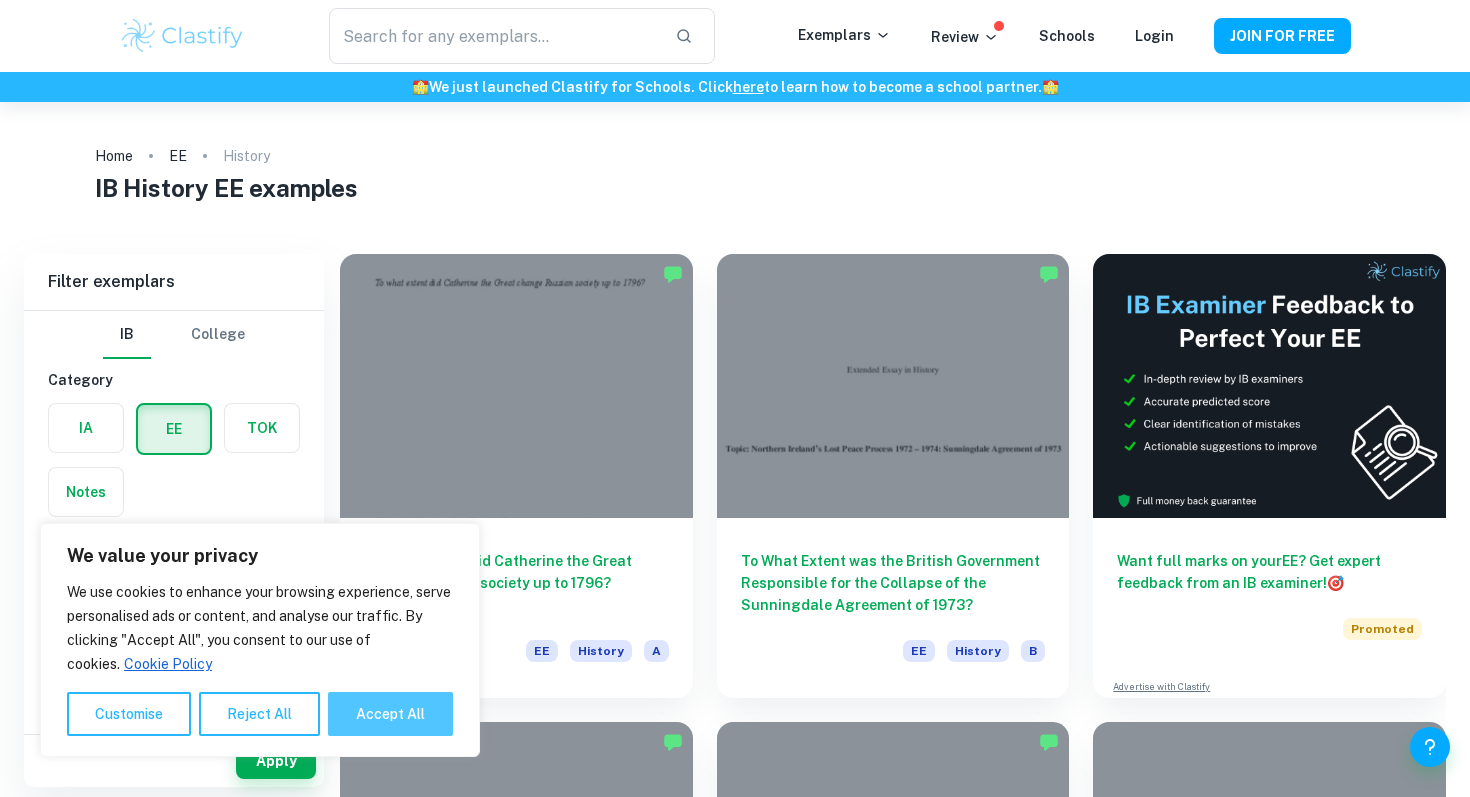 click on "Accept All" at bounding box center (390, 714) 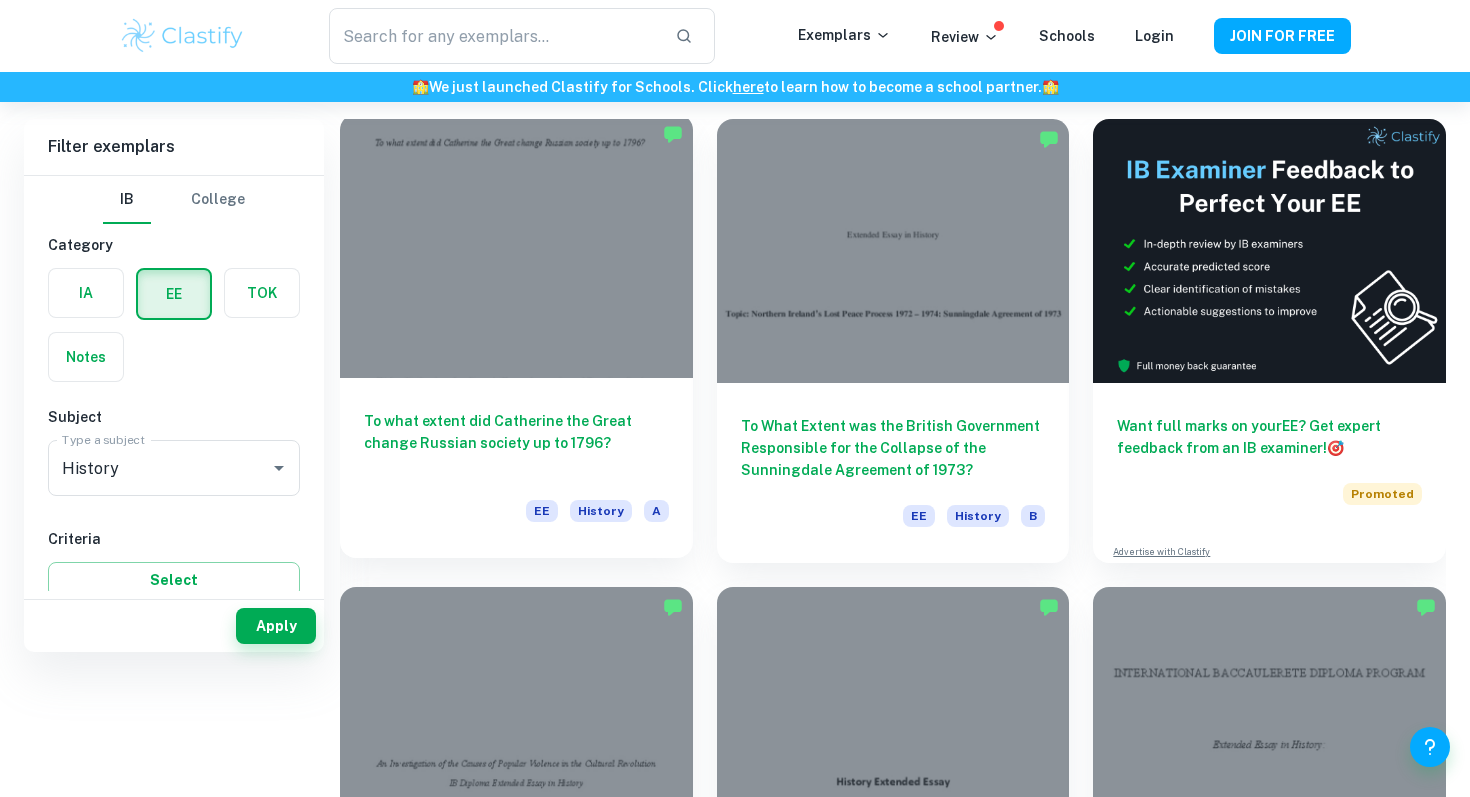 scroll, scrollTop: 0, scrollLeft: 0, axis: both 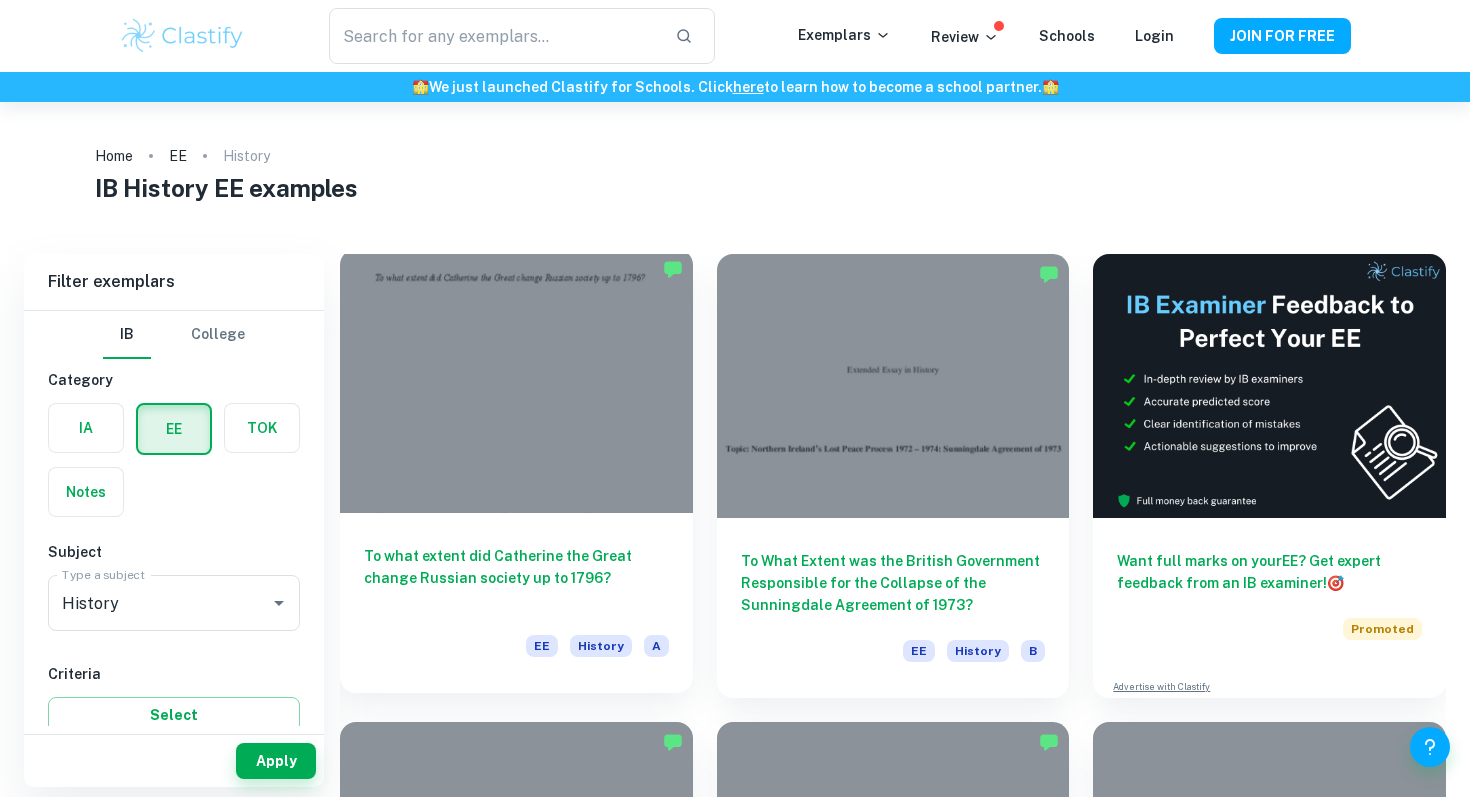 click on "To what extent did Catherine the Great change Russian society up to 1796?" at bounding box center [516, 578] 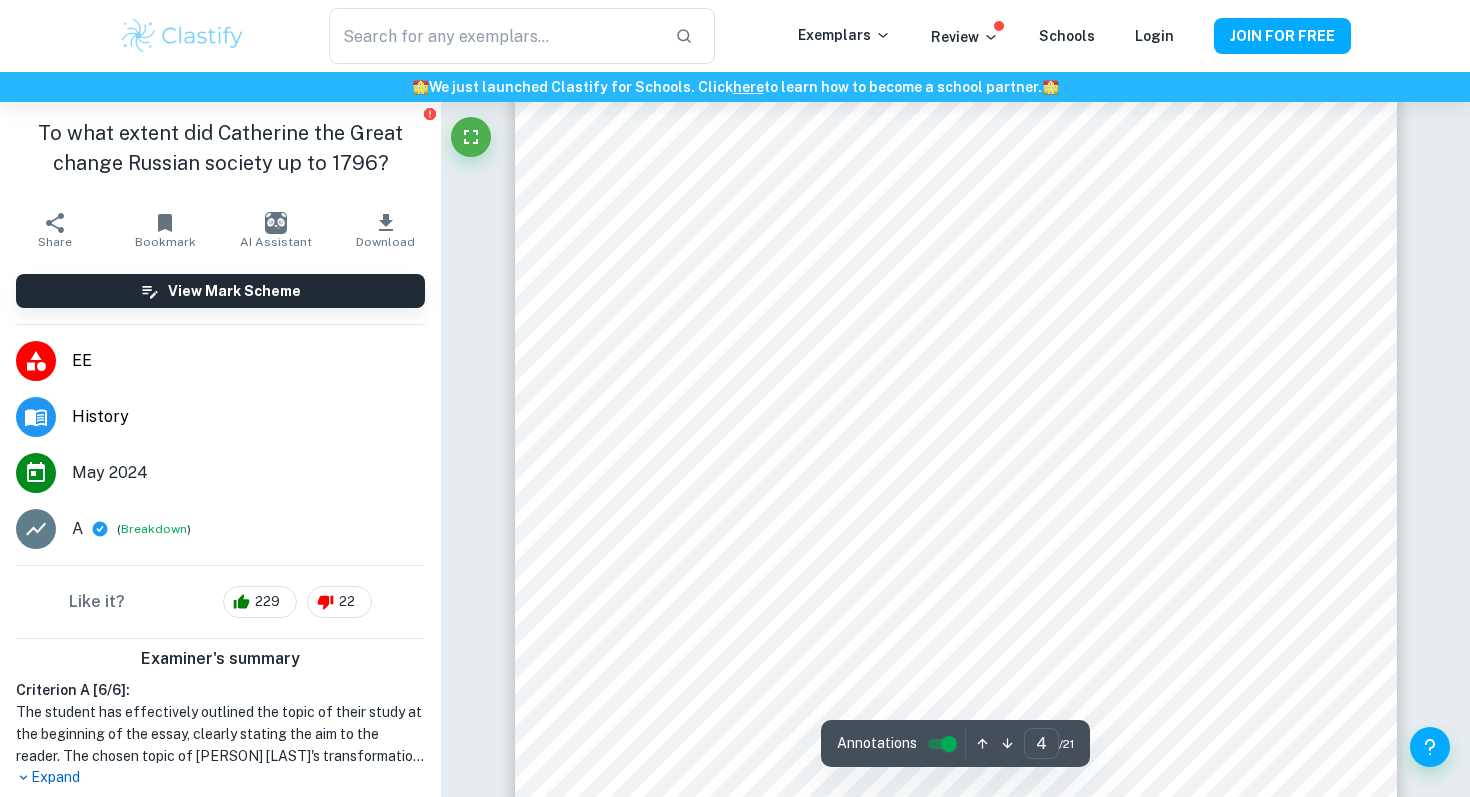 scroll, scrollTop: 4536, scrollLeft: 0, axis: vertical 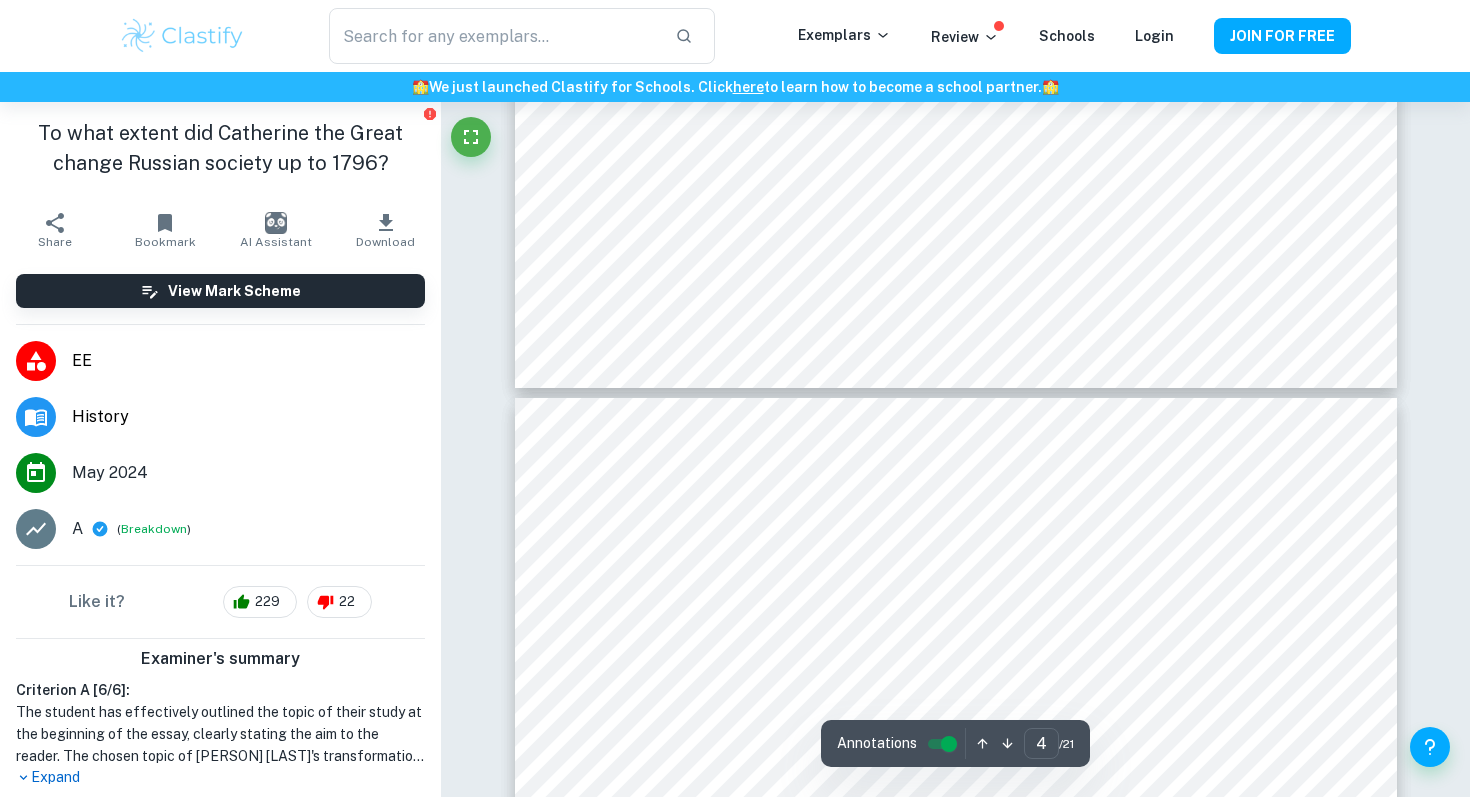 type on "5" 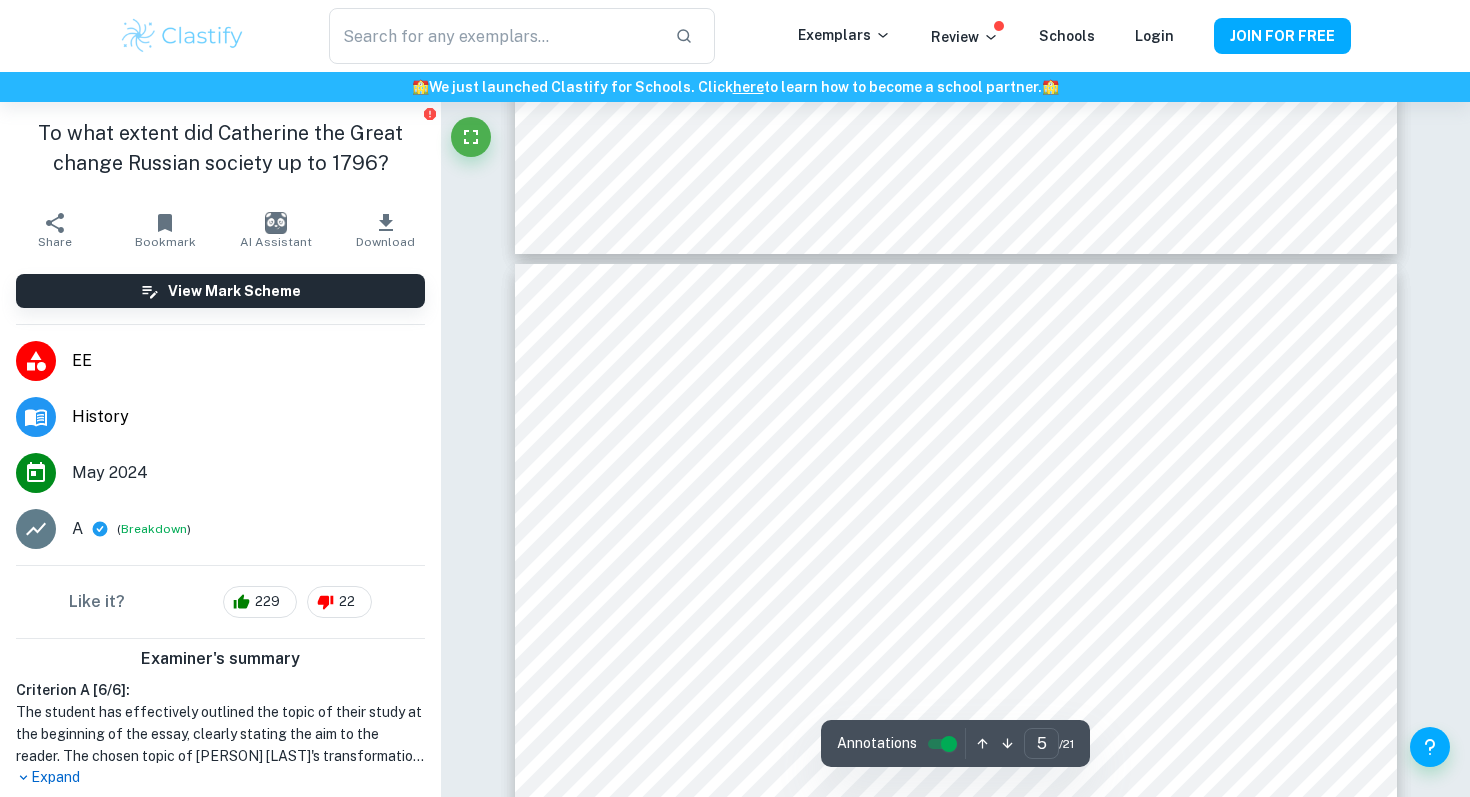scroll, scrollTop: 5187, scrollLeft: 0, axis: vertical 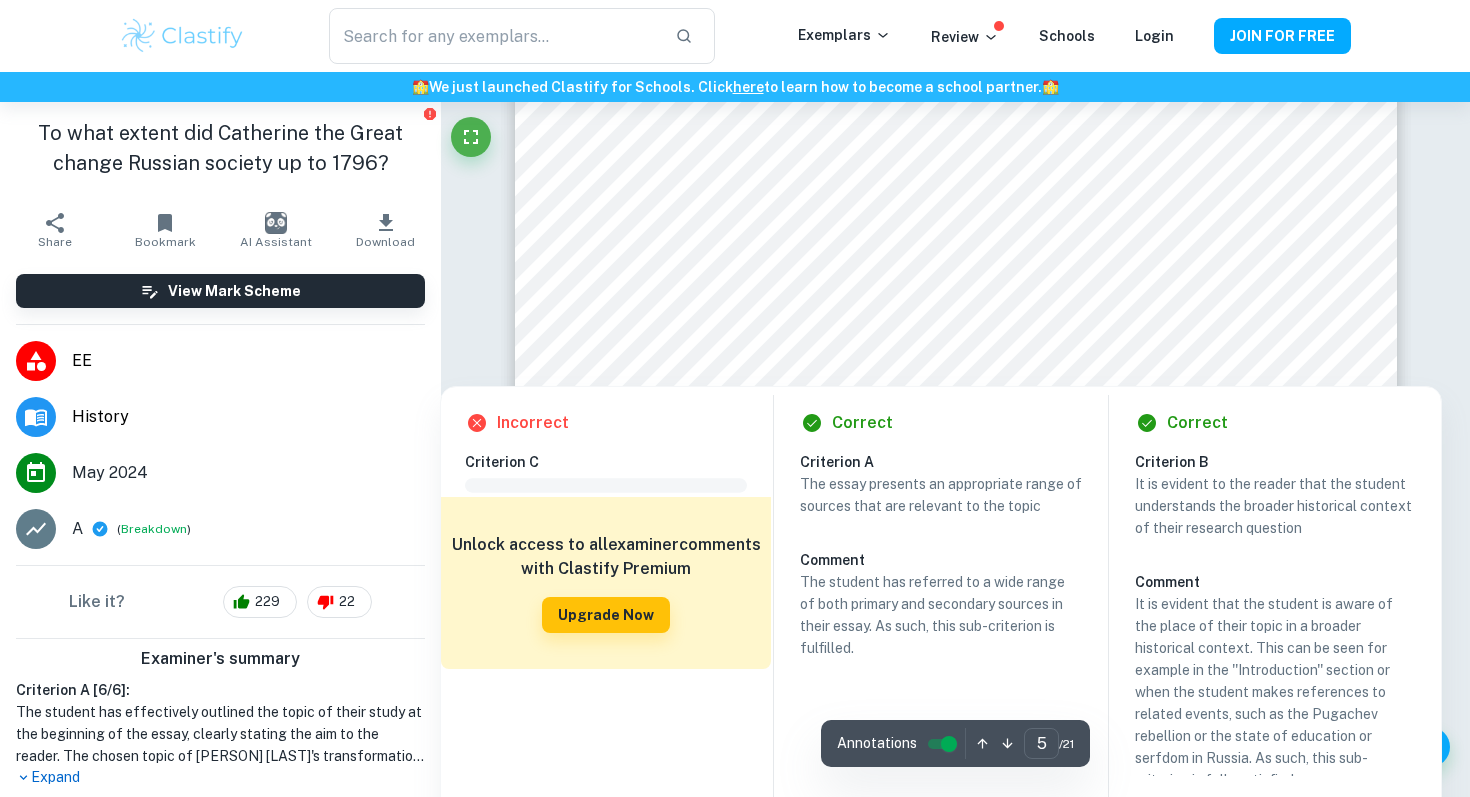 click at bounding box center (955, 248) 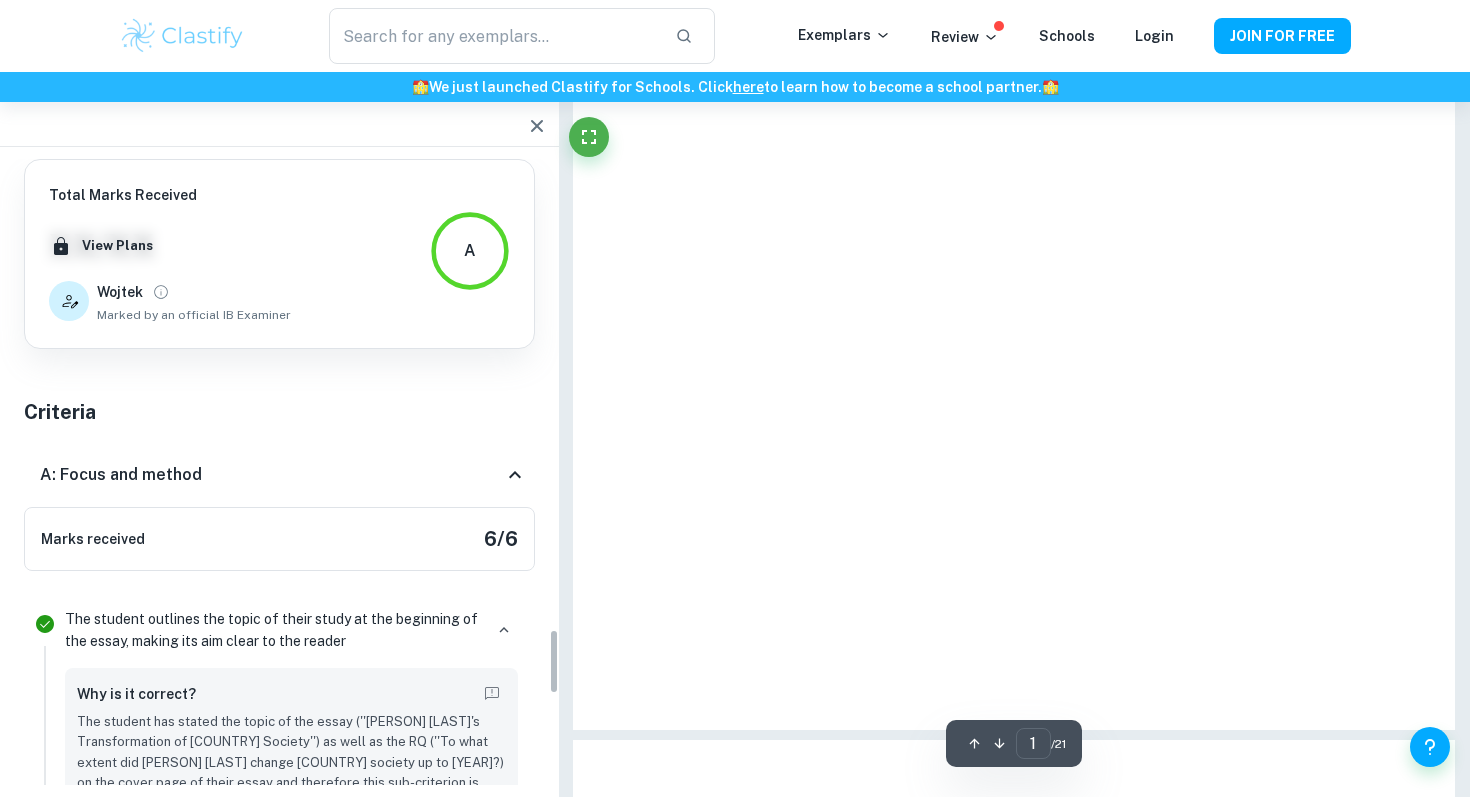type on "5" 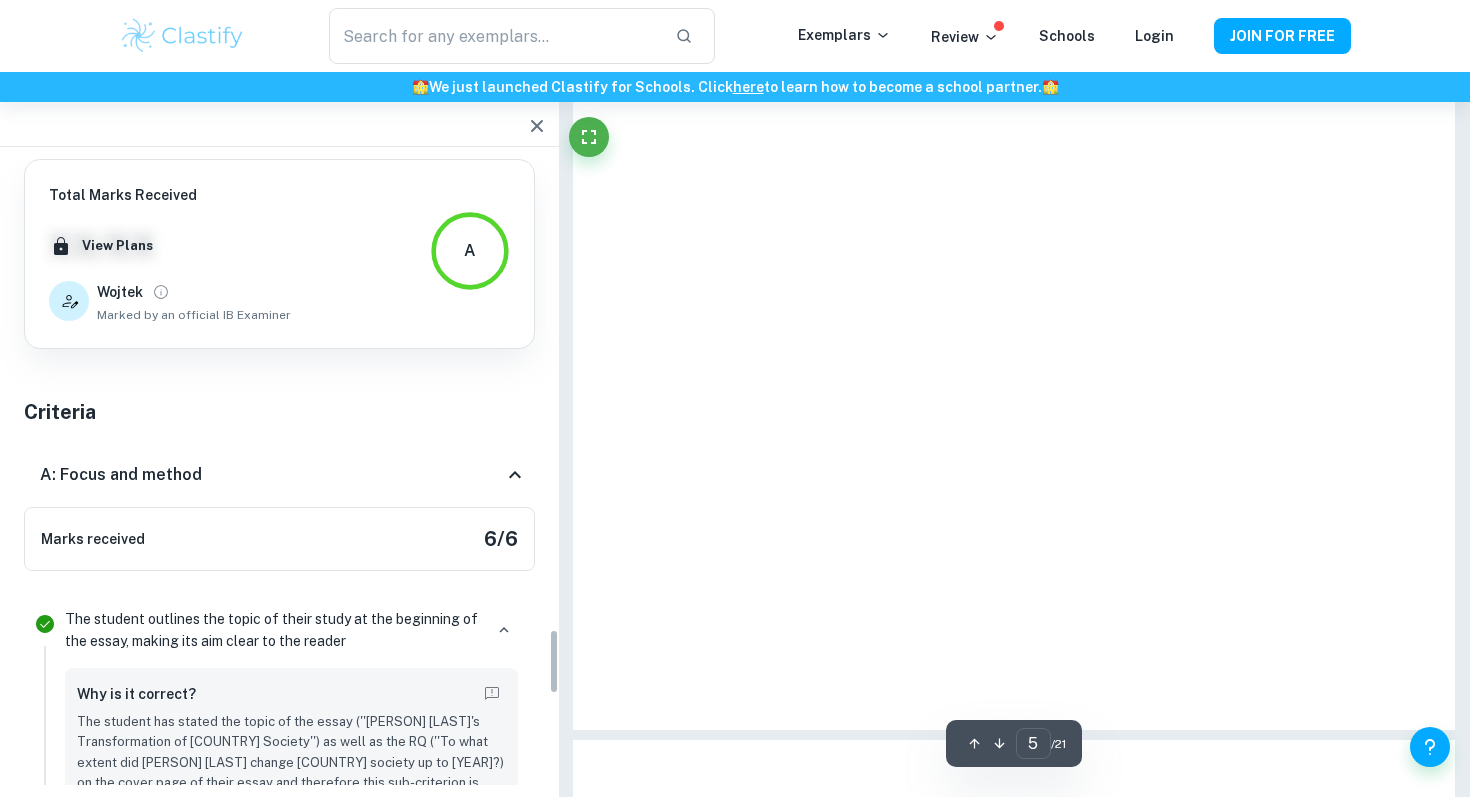 scroll, scrollTop: 4605, scrollLeft: 0, axis: vertical 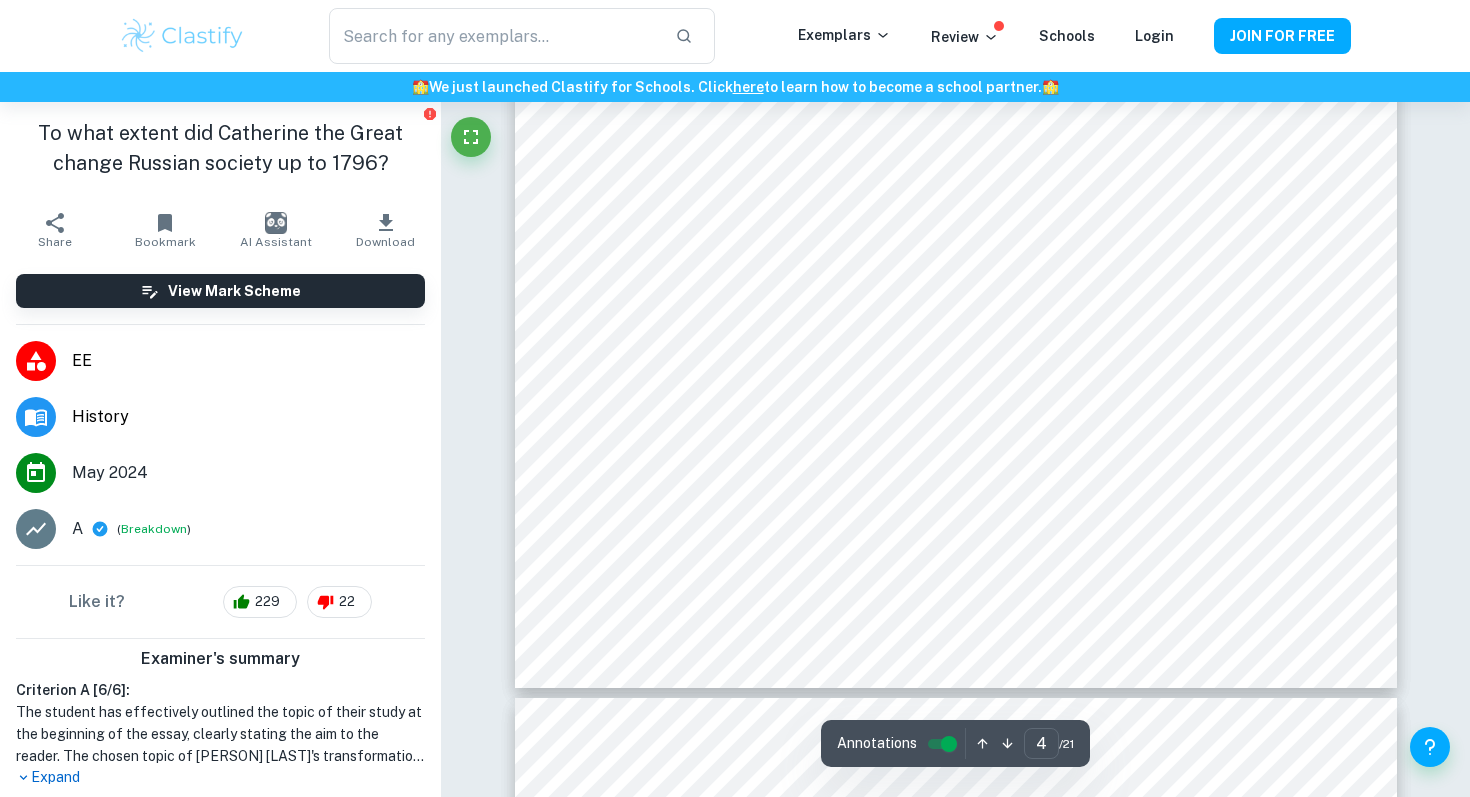 type on "5" 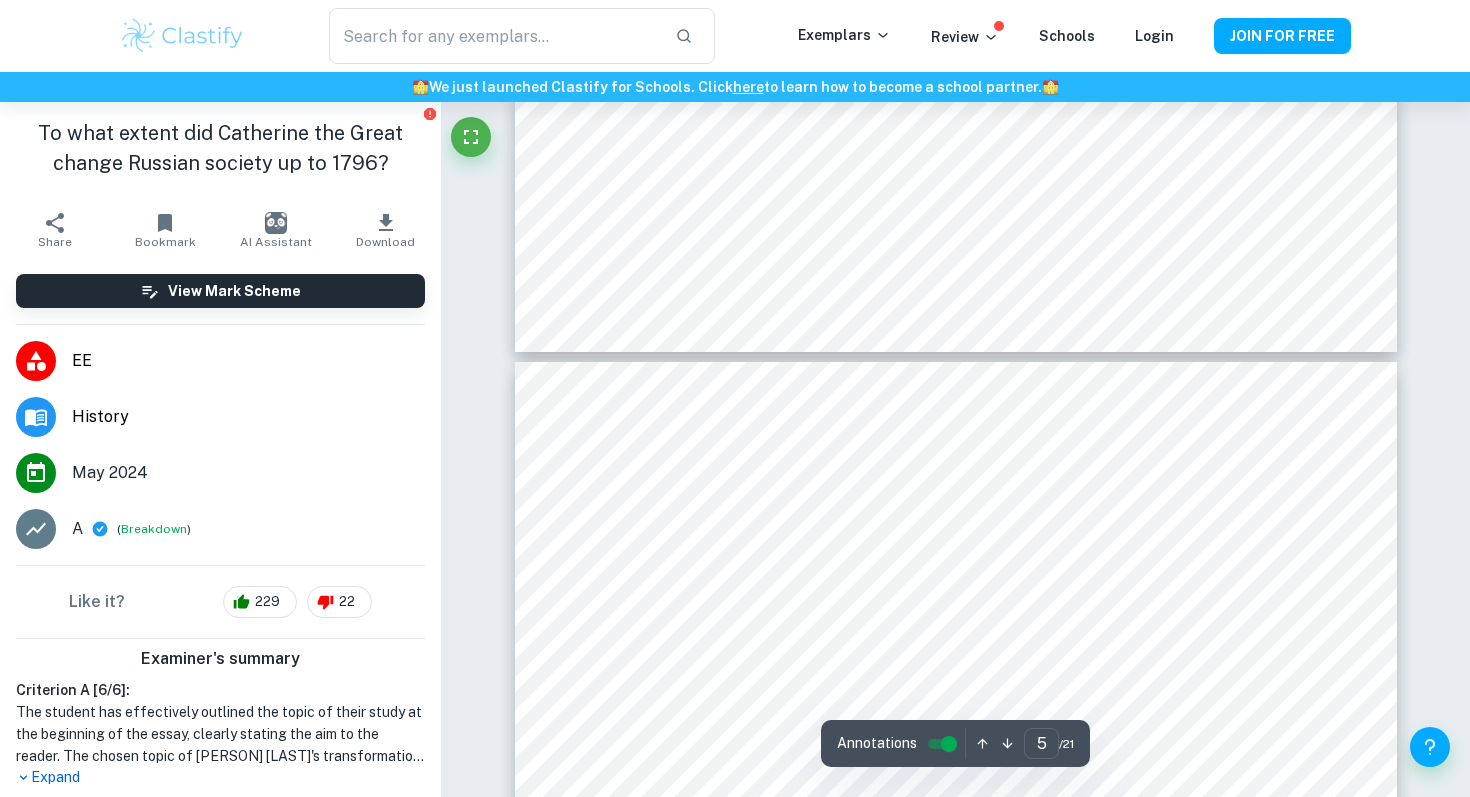 scroll, scrollTop: 5157, scrollLeft: 0, axis: vertical 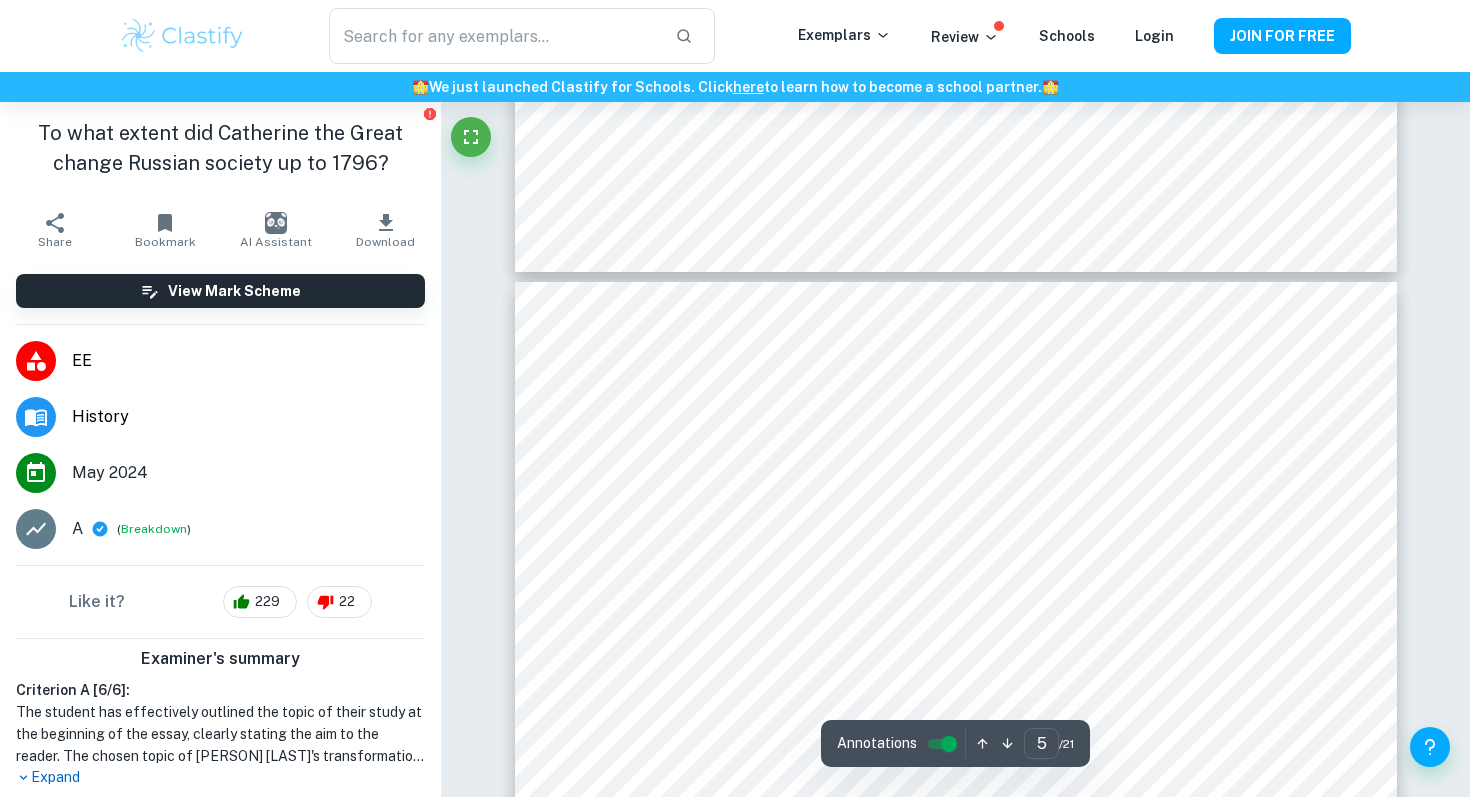 click at bounding box center (955, 477) 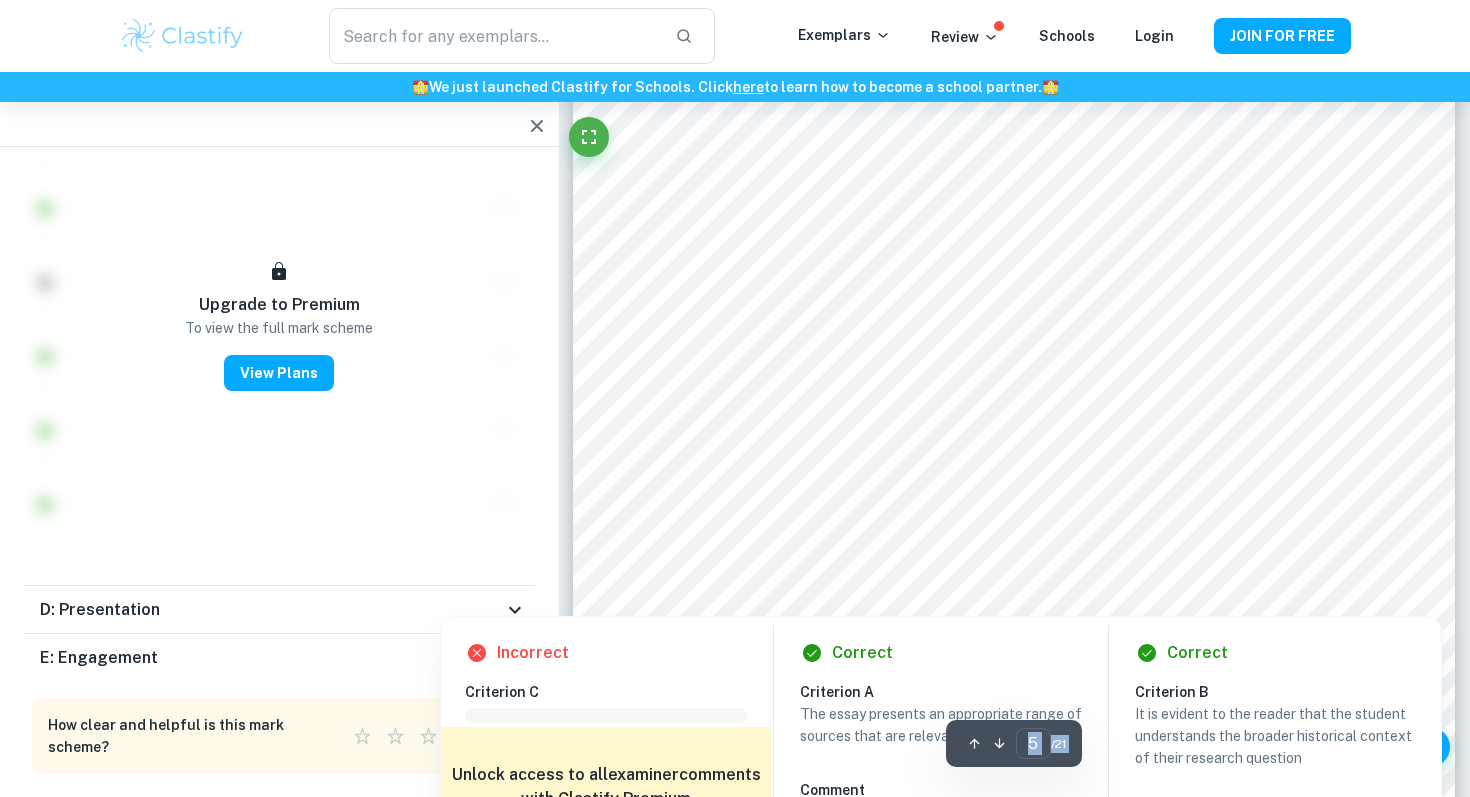 scroll, scrollTop: 4605, scrollLeft: 0, axis: vertical 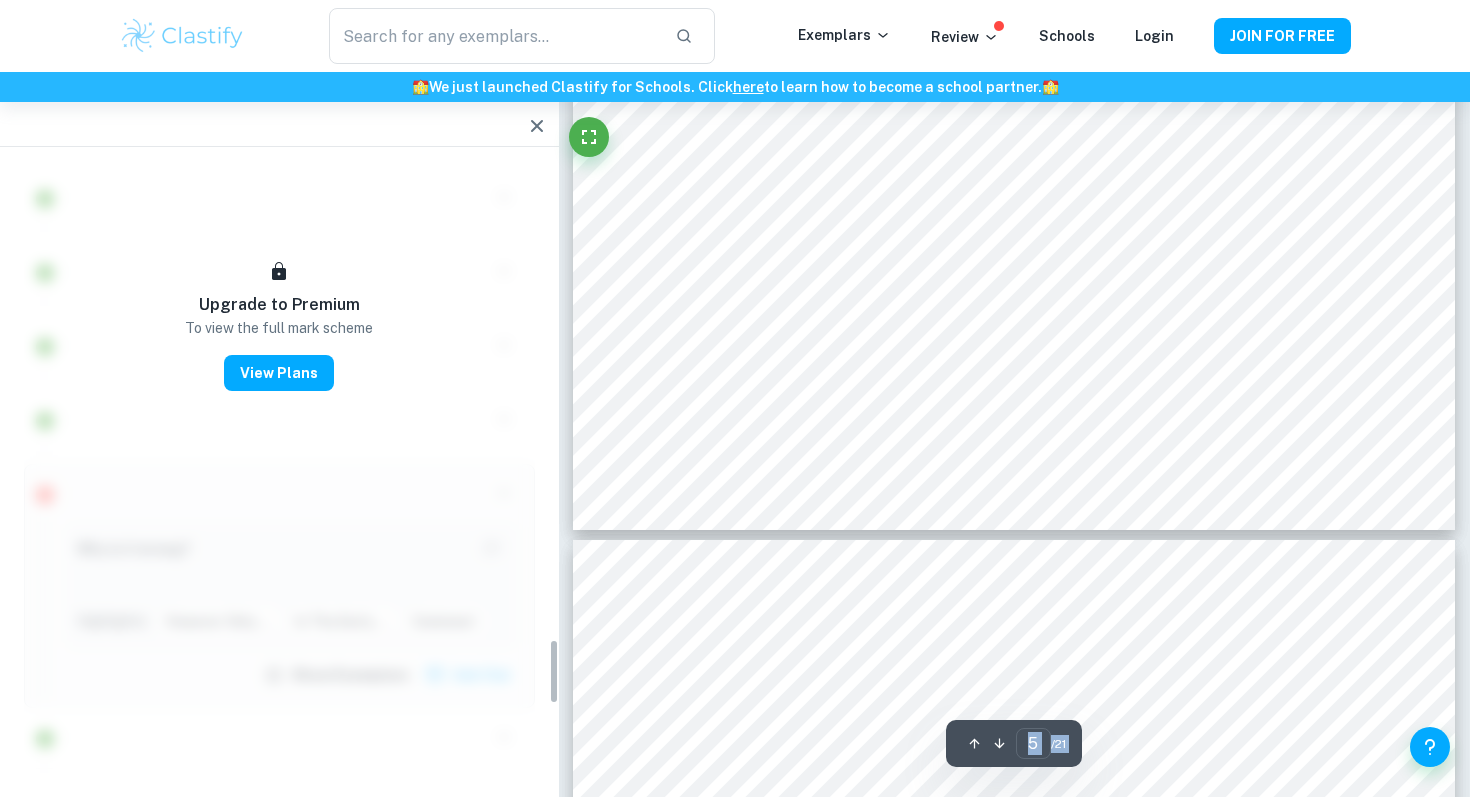 click 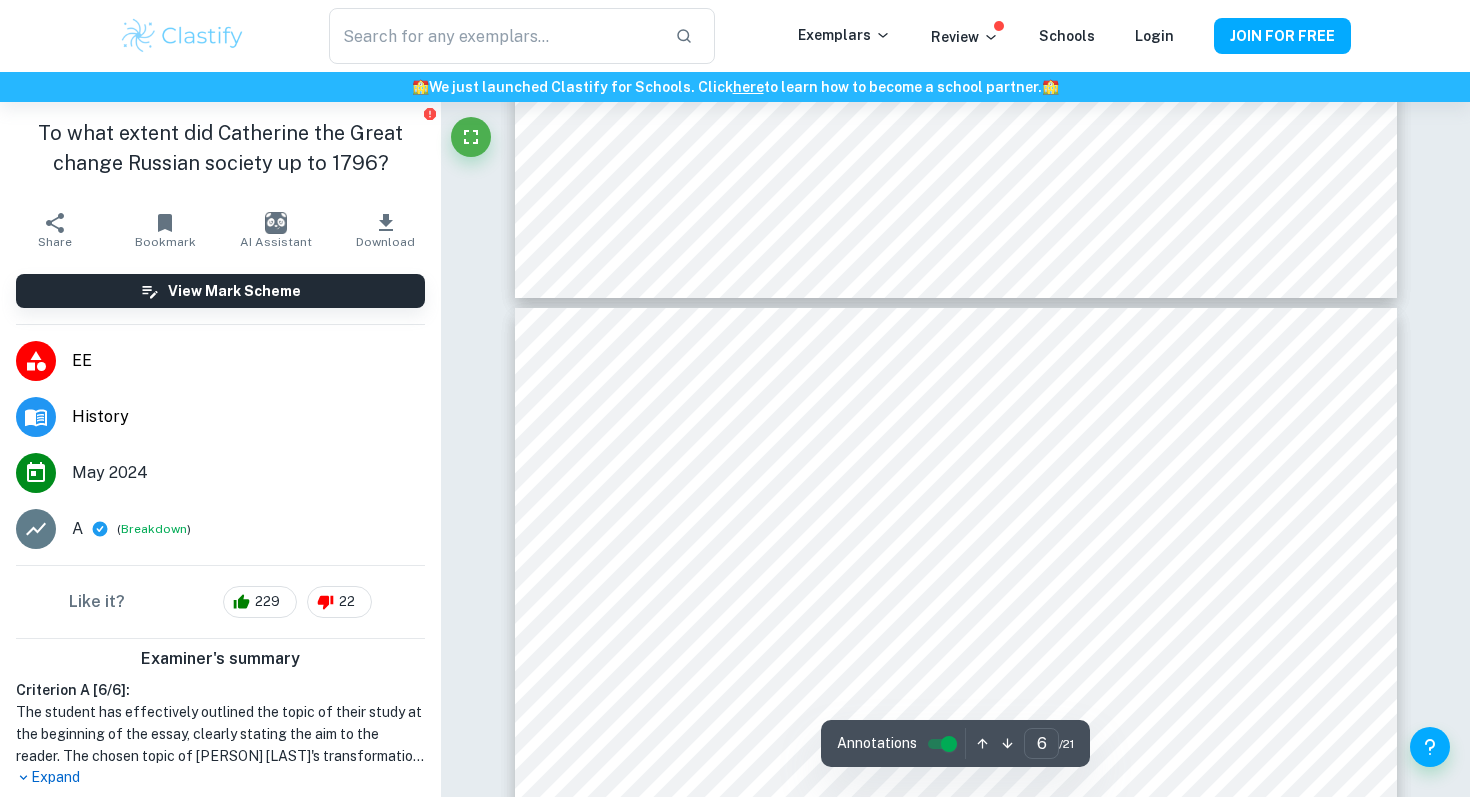 scroll, scrollTop: 6137, scrollLeft: 0, axis: vertical 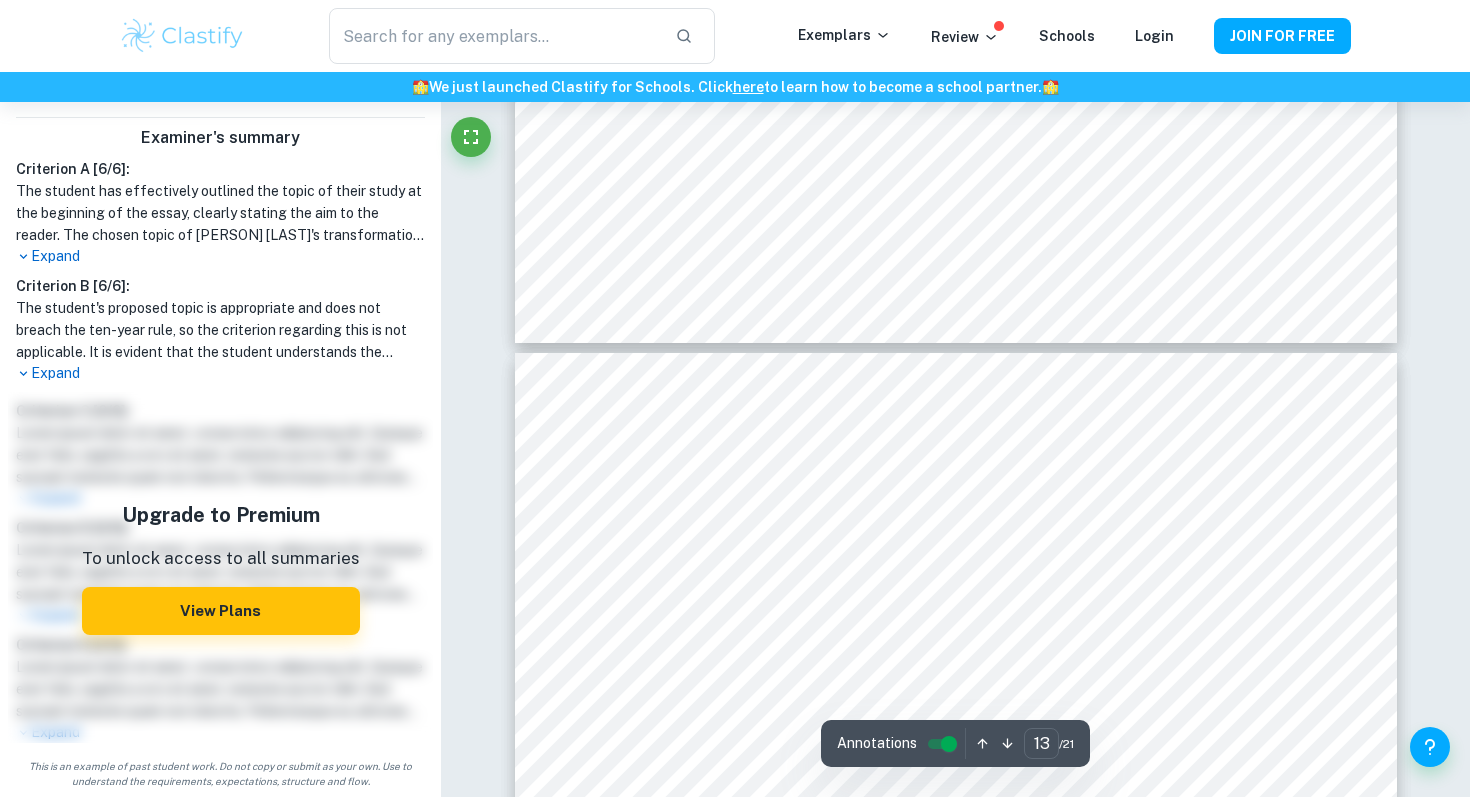 type on "14" 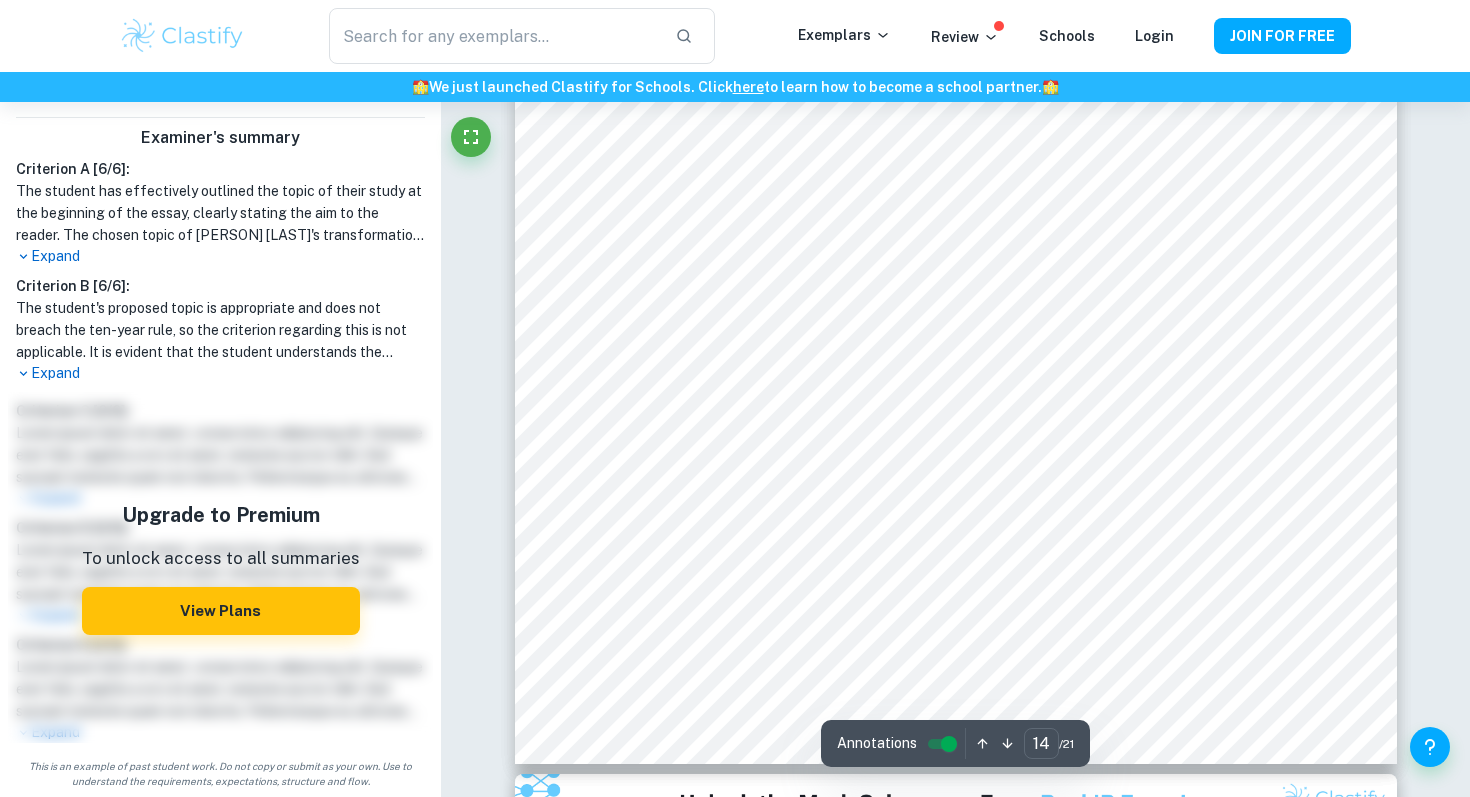 scroll, scrollTop: 17106, scrollLeft: 0, axis: vertical 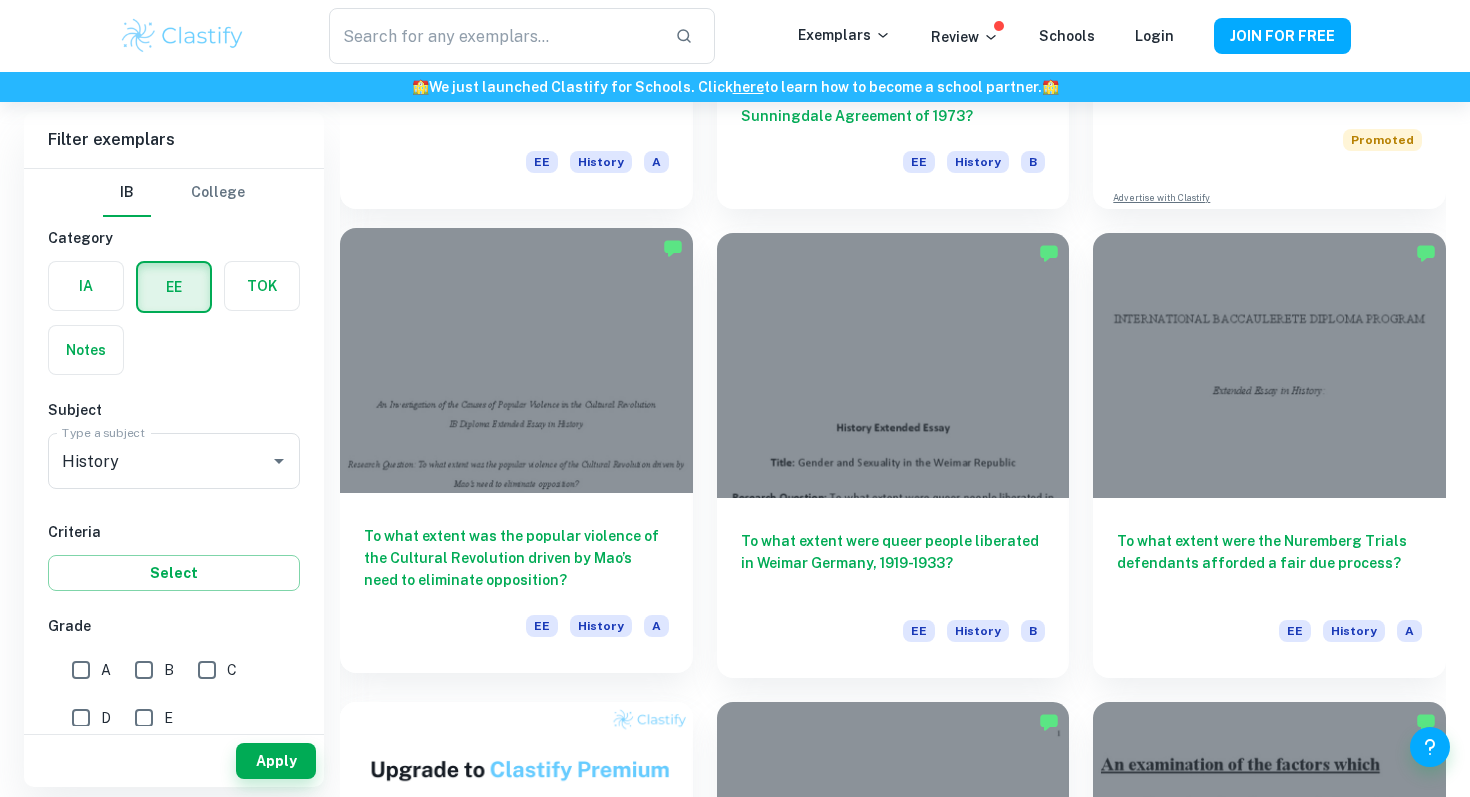 click on "To what extent was the popular violence of the Cultural Revolution driven by Mao’s need to eliminate opposition?" at bounding box center (516, 558) 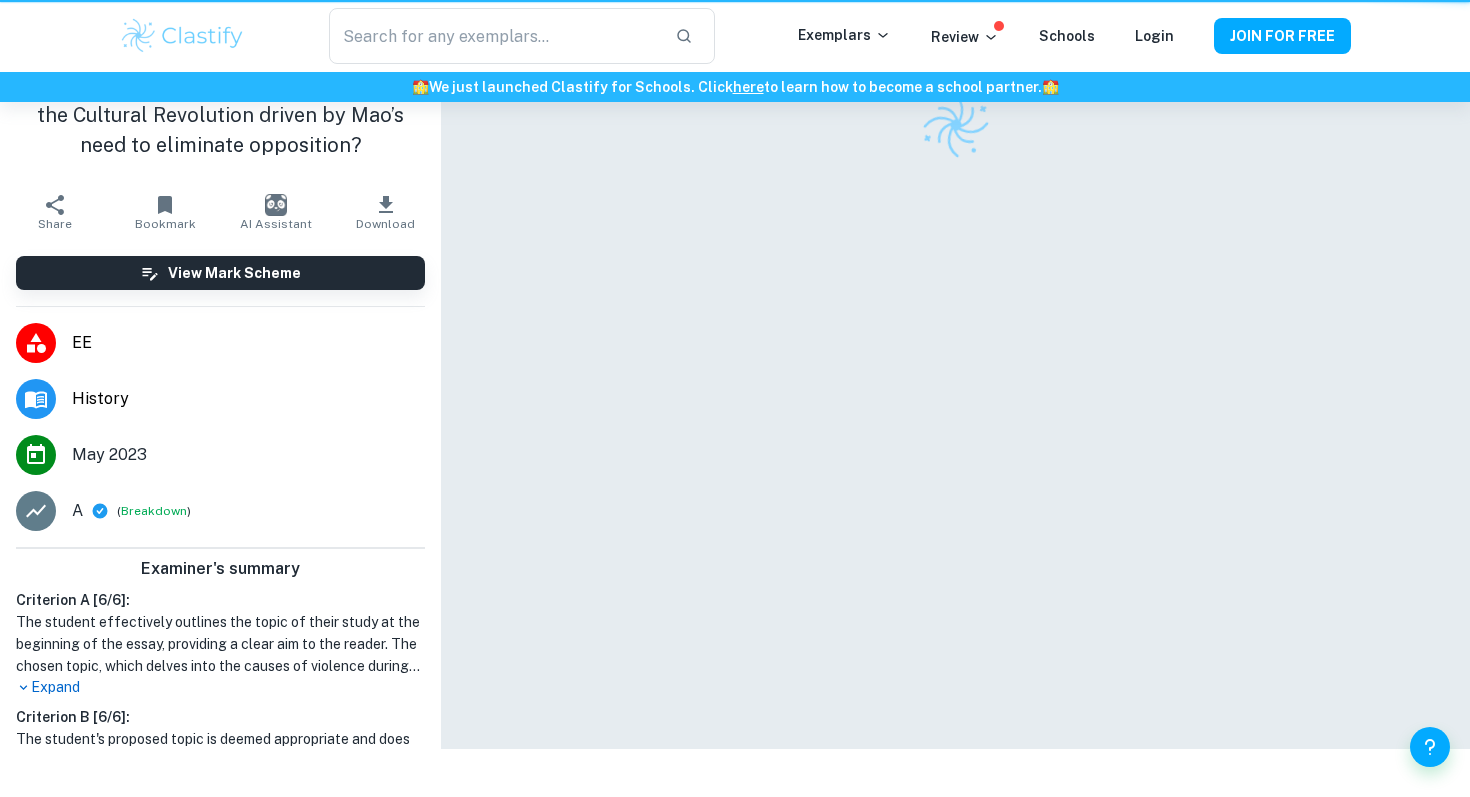 scroll, scrollTop: 0, scrollLeft: 0, axis: both 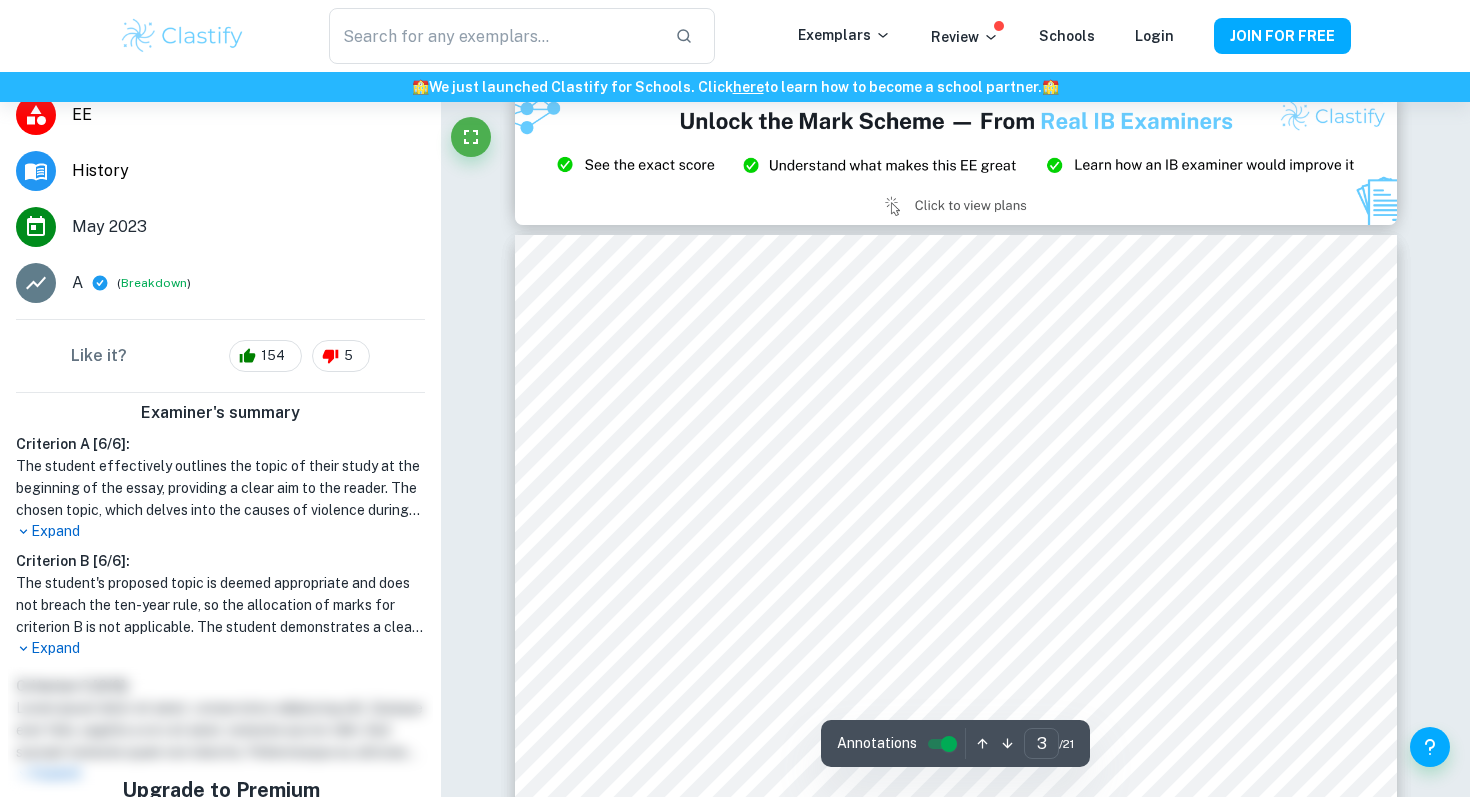type on "2" 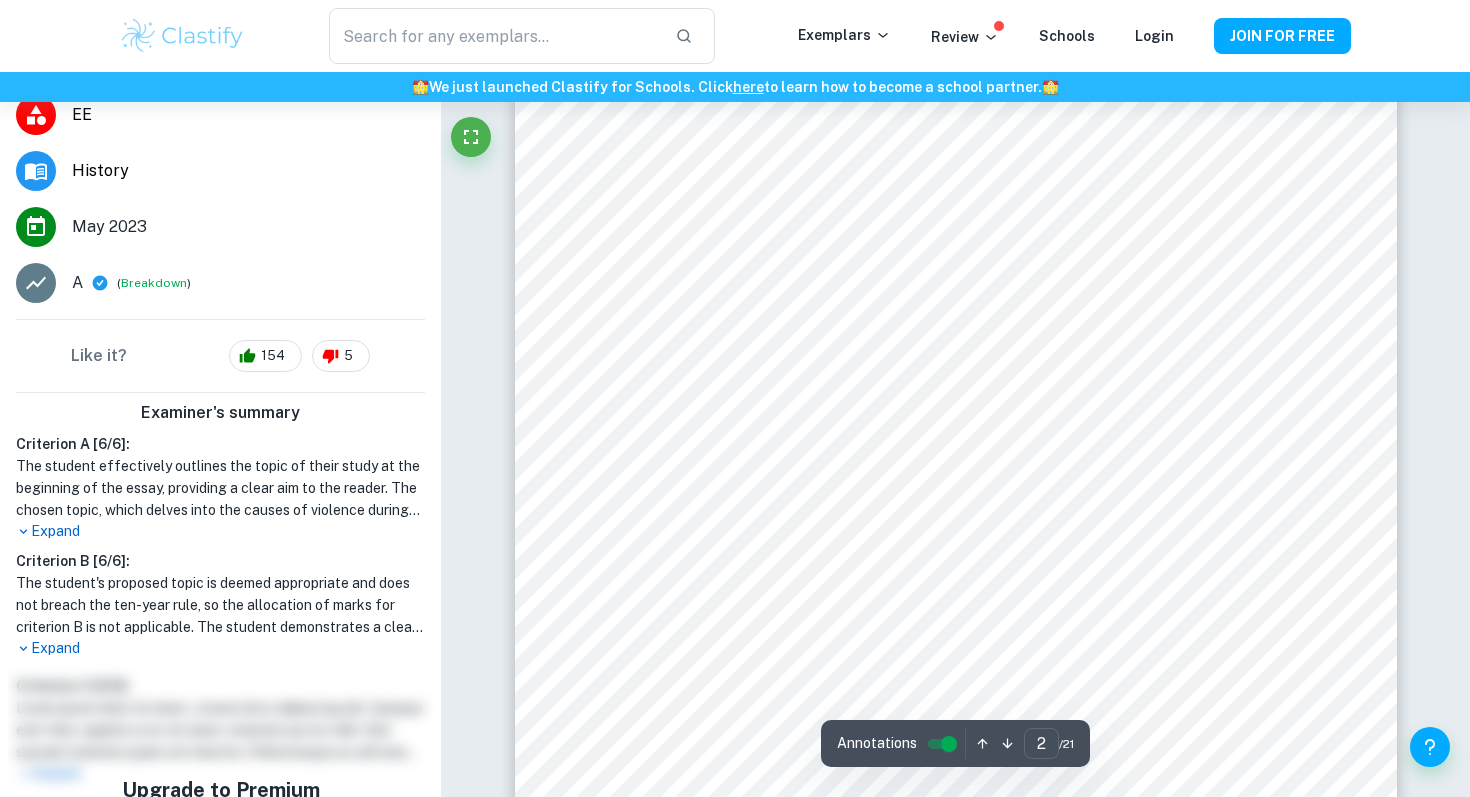 scroll, scrollTop: 1919, scrollLeft: 0, axis: vertical 